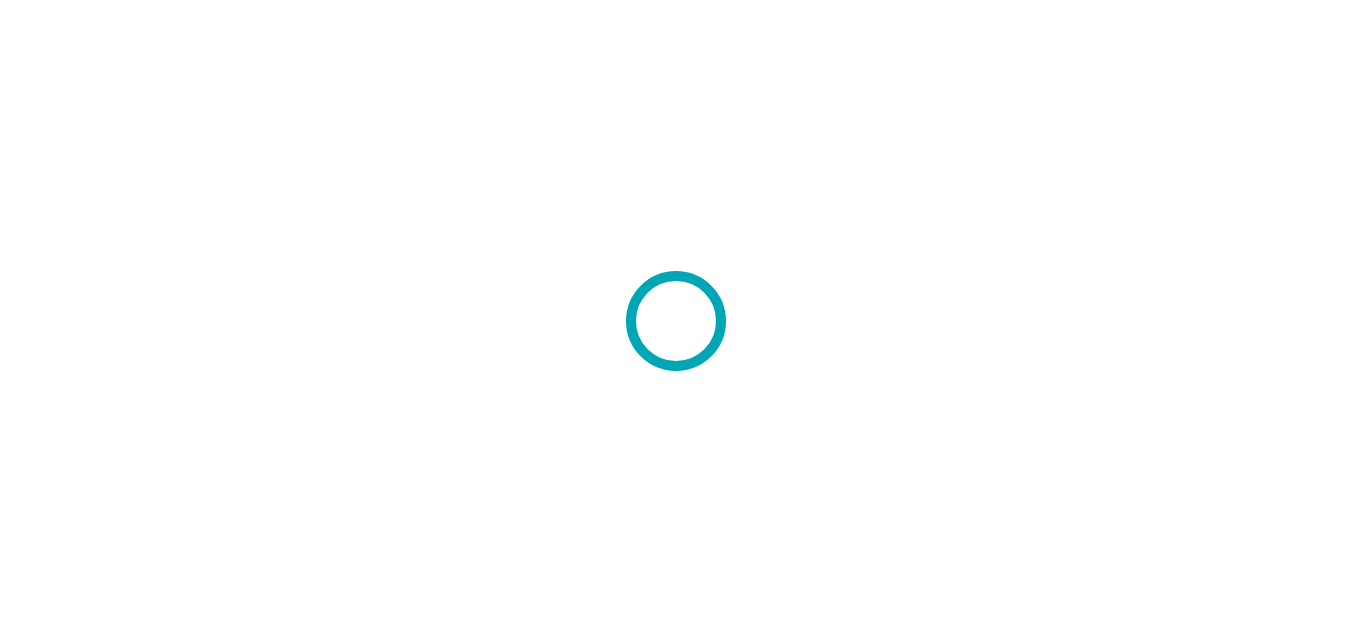 scroll, scrollTop: 0, scrollLeft: 0, axis: both 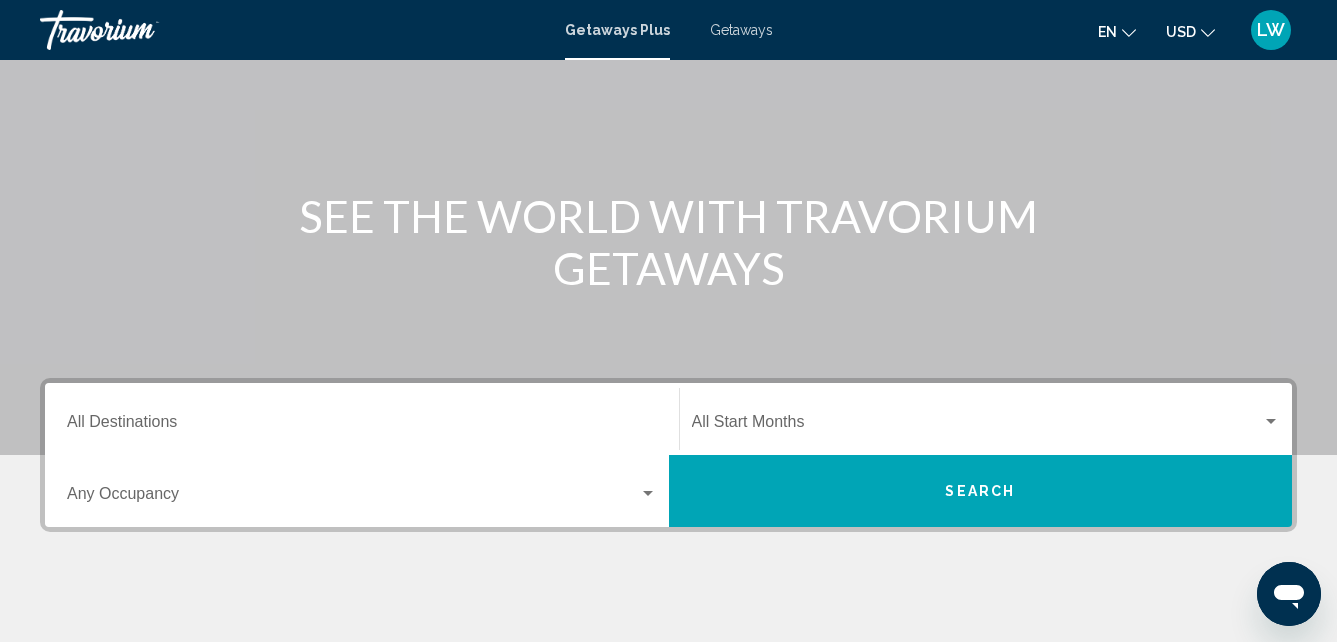 click at bounding box center (977, 426) 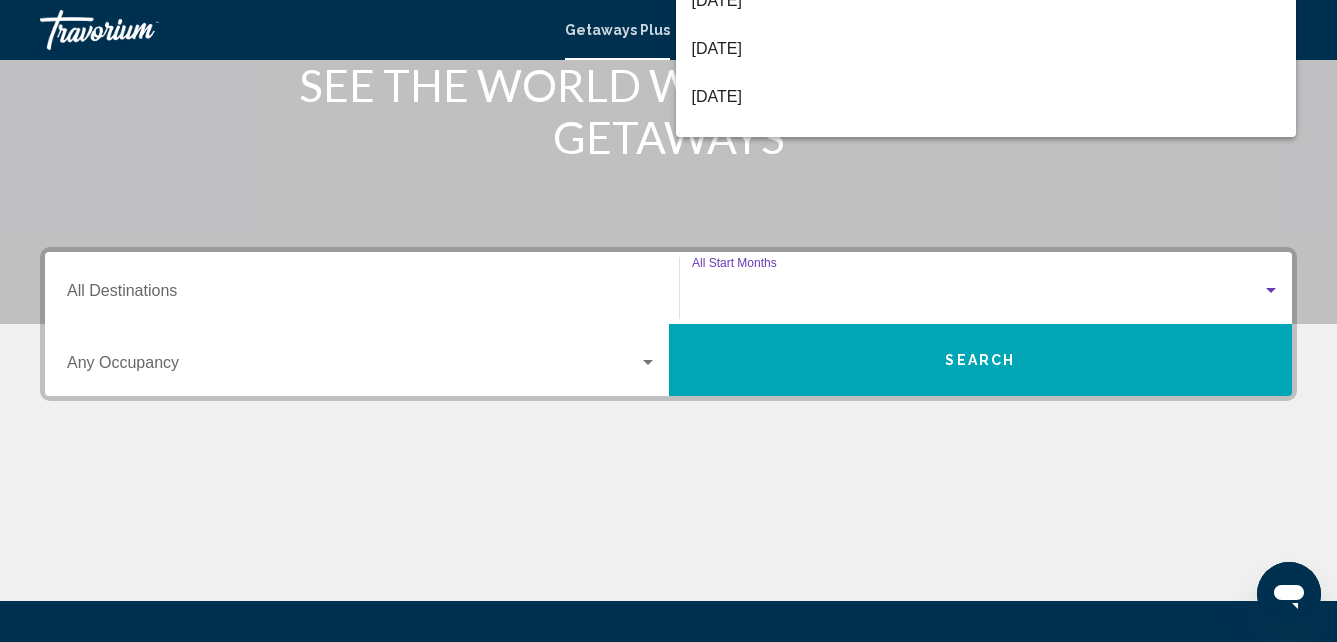 scroll, scrollTop: 458, scrollLeft: 0, axis: vertical 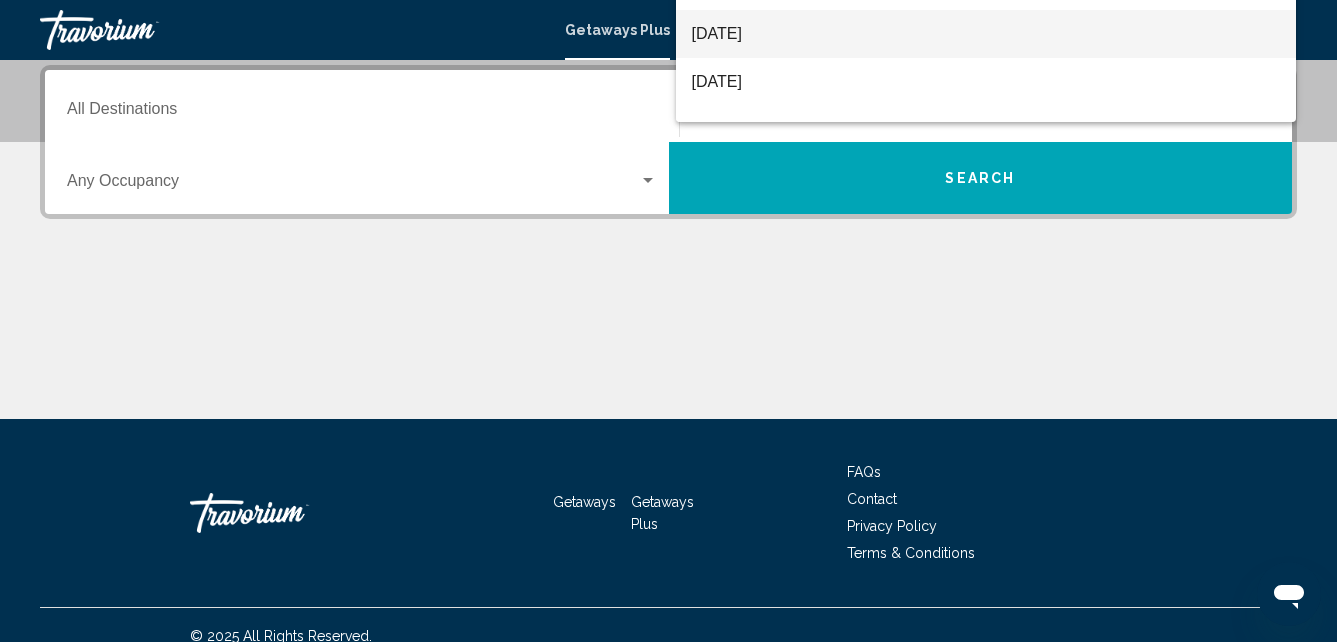 click on "[DATE]" at bounding box center [986, 34] 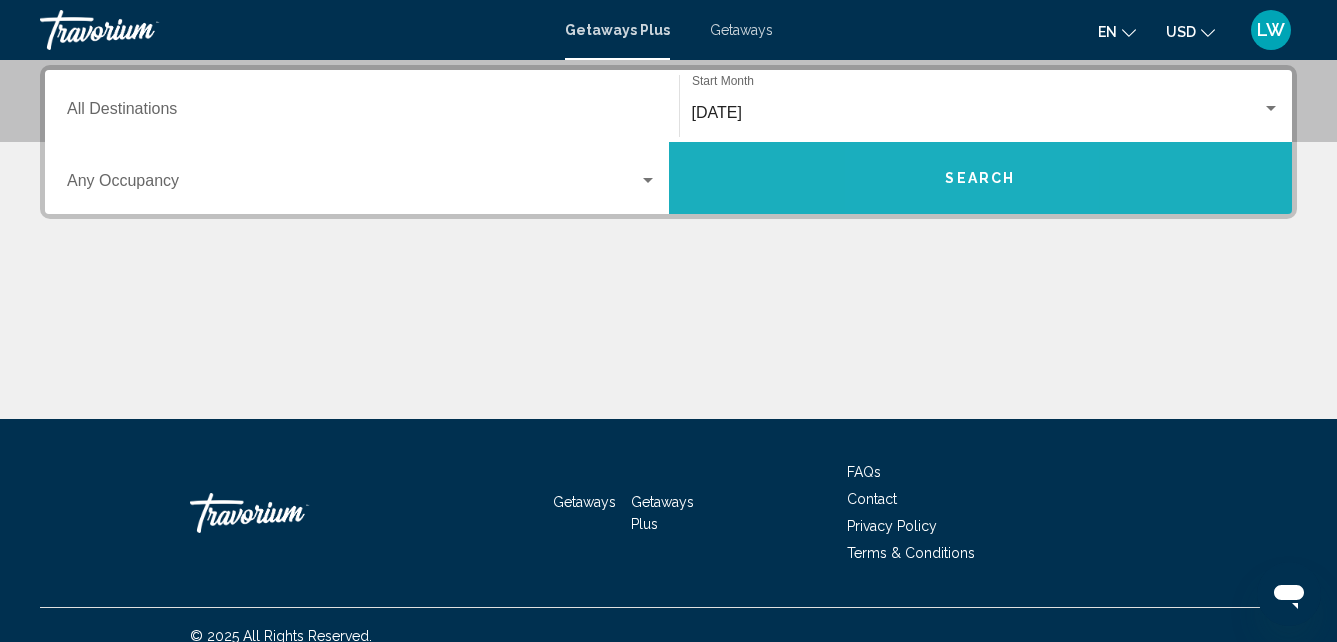 click on "Search" at bounding box center (981, 178) 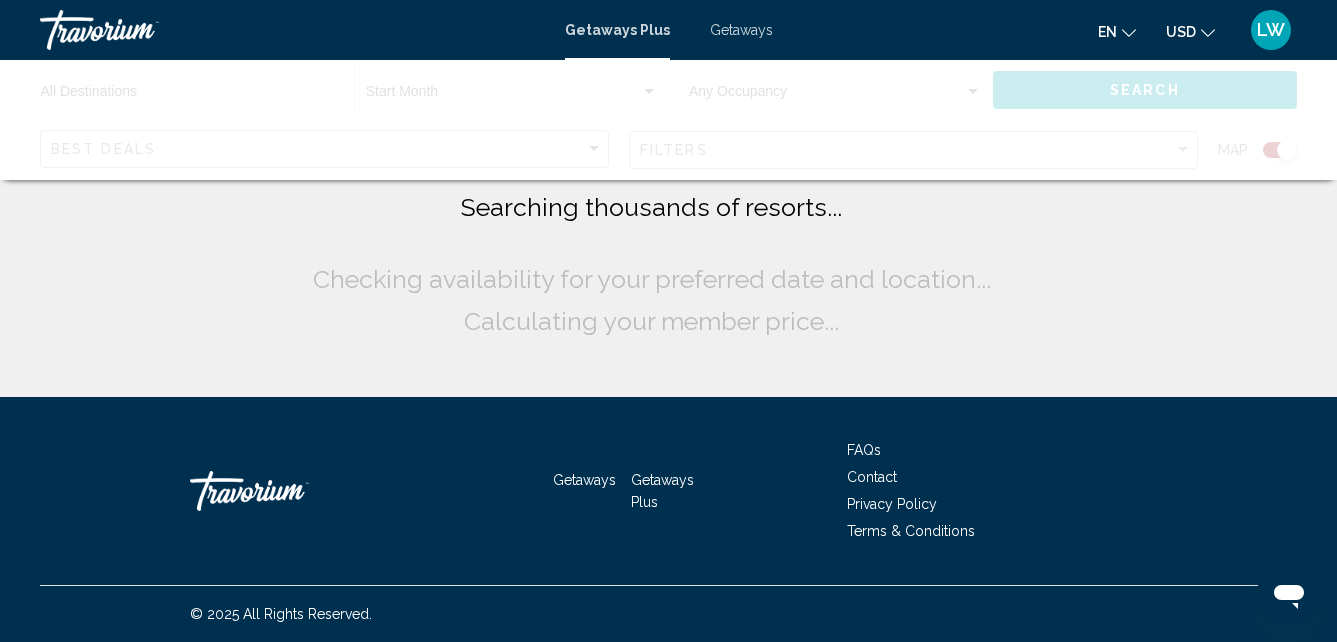 scroll, scrollTop: 0, scrollLeft: 0, axis: both 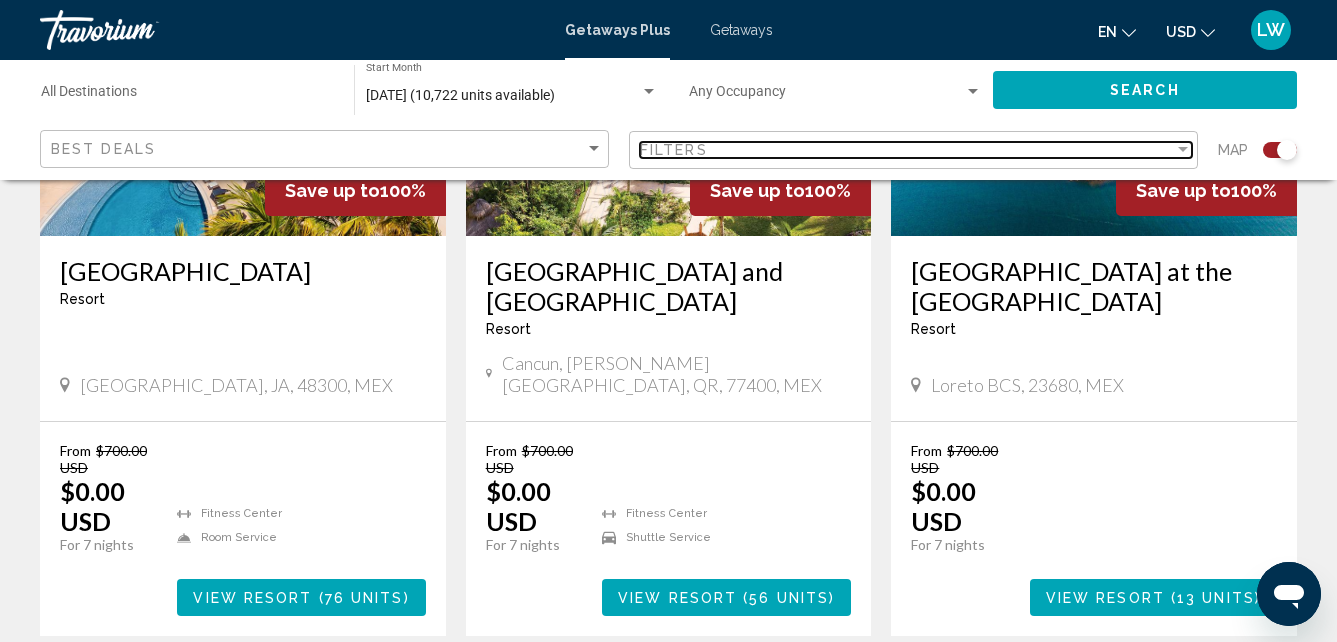 click at bounding box center [1183, 149] 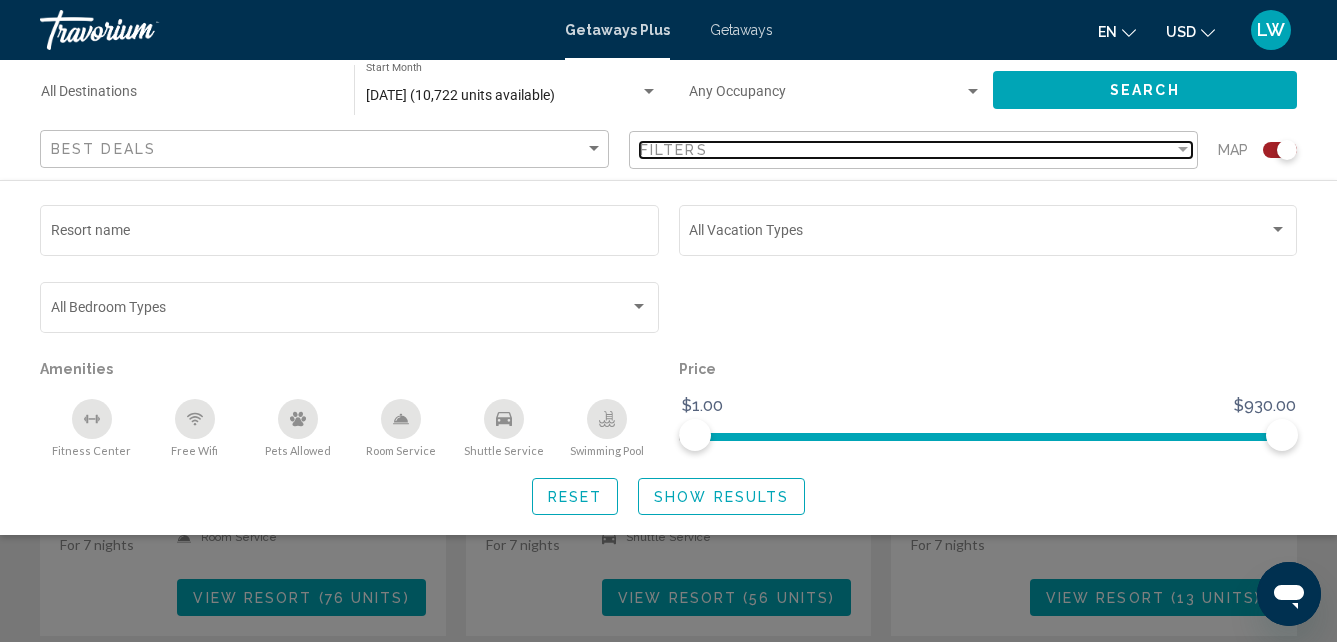 click at bounding box center [1183, 149] 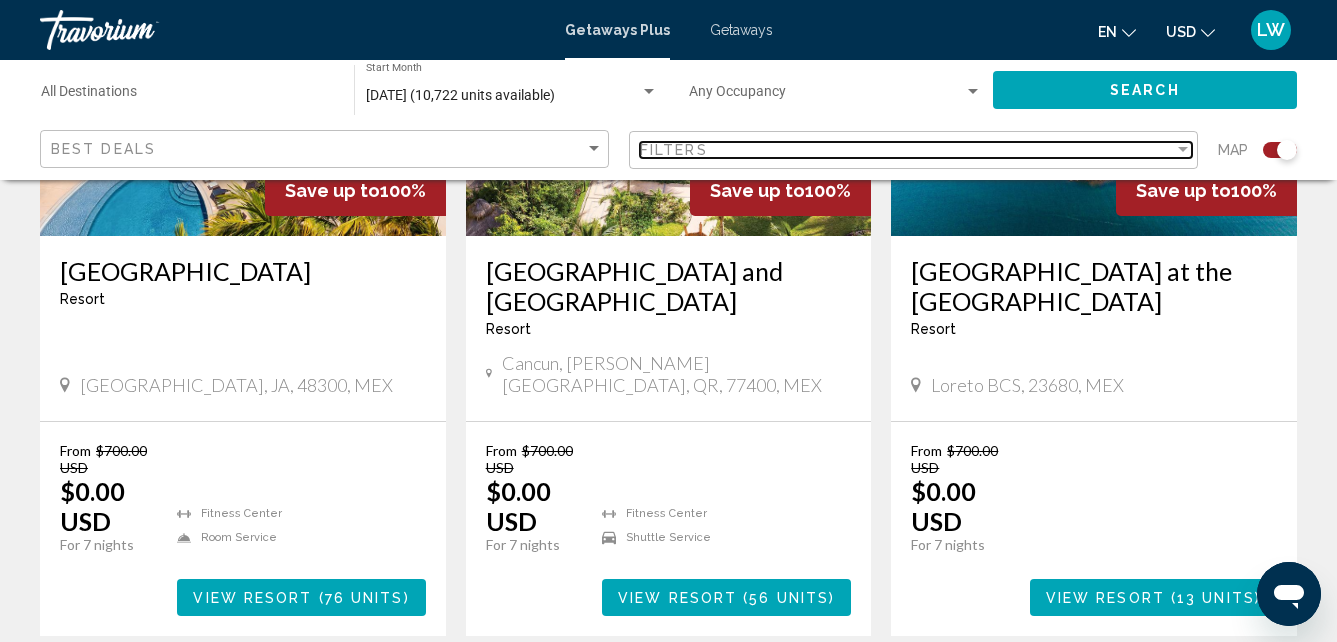 click at bounding box center [1183, 149] 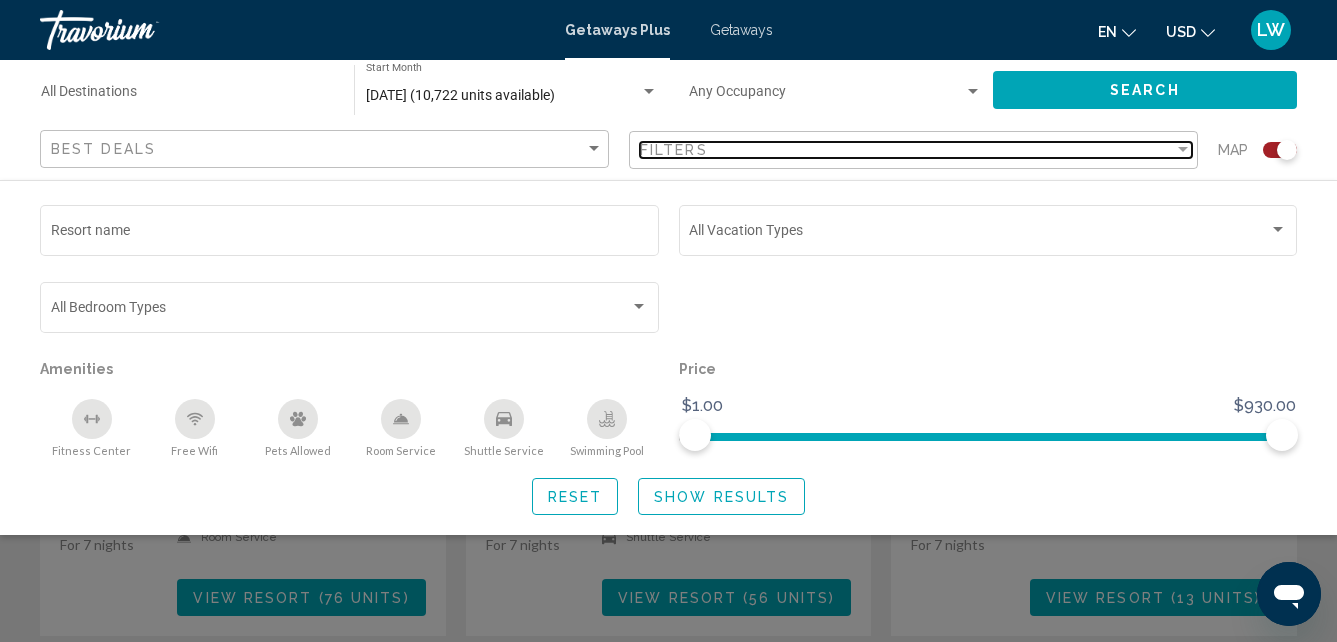 click at bounding box center (1183, 149) 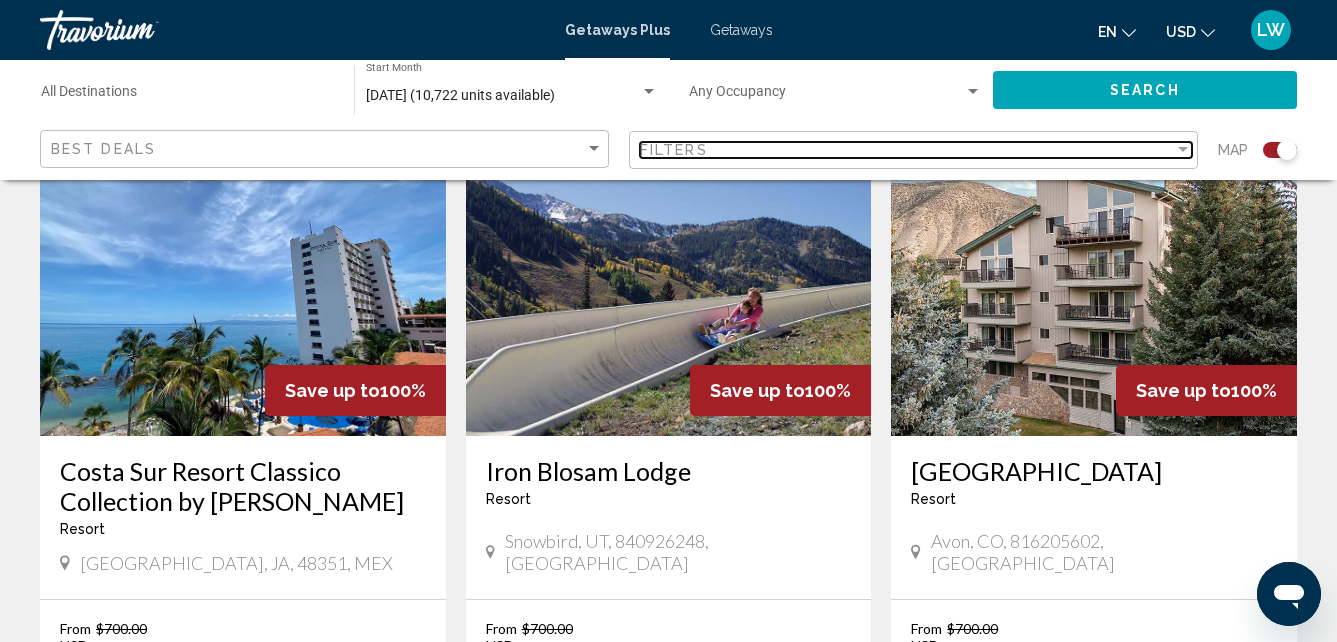 scroll, scrollTop: 3071, scrollLeft: 0, axis: vertical 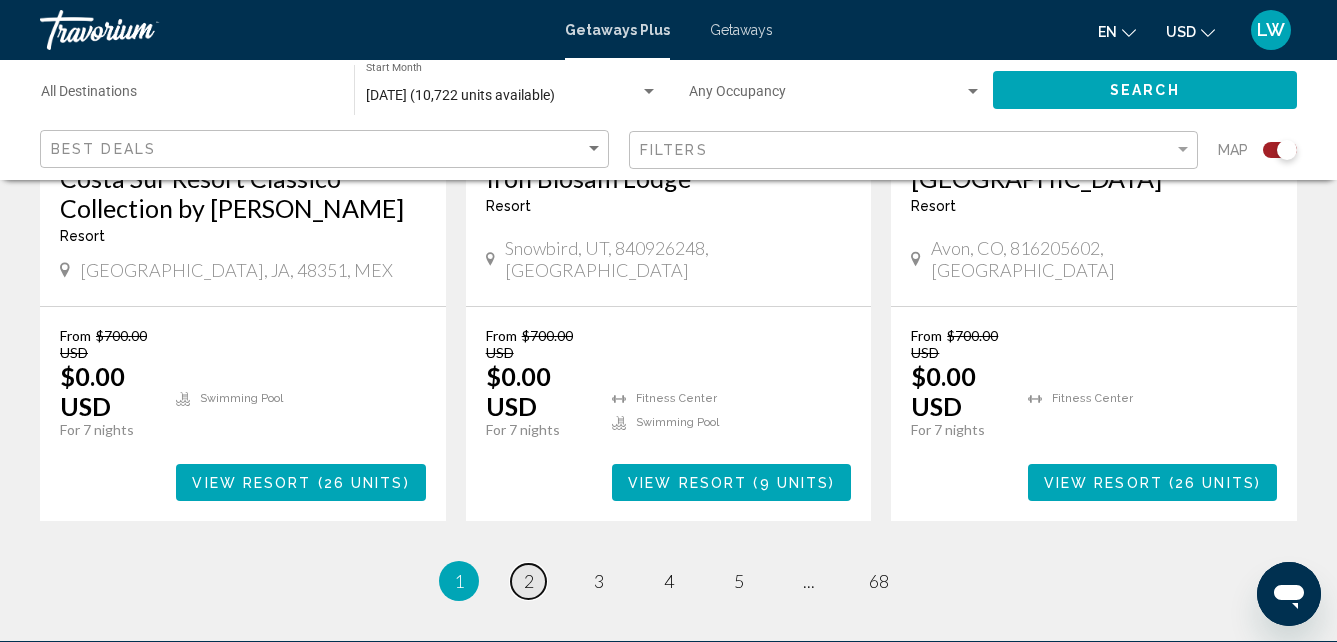click on "page  2" at bounding box center [528, 581] 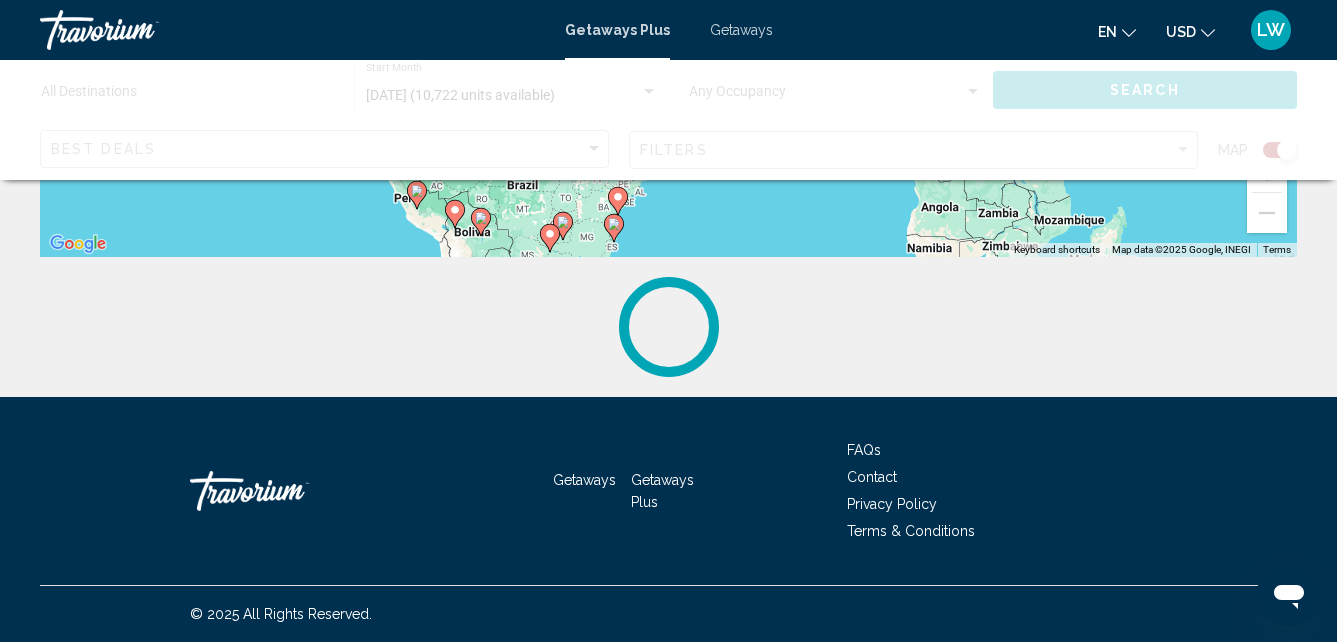 scroll, scrollTop: 0, scrollLeft: 0, axis: both 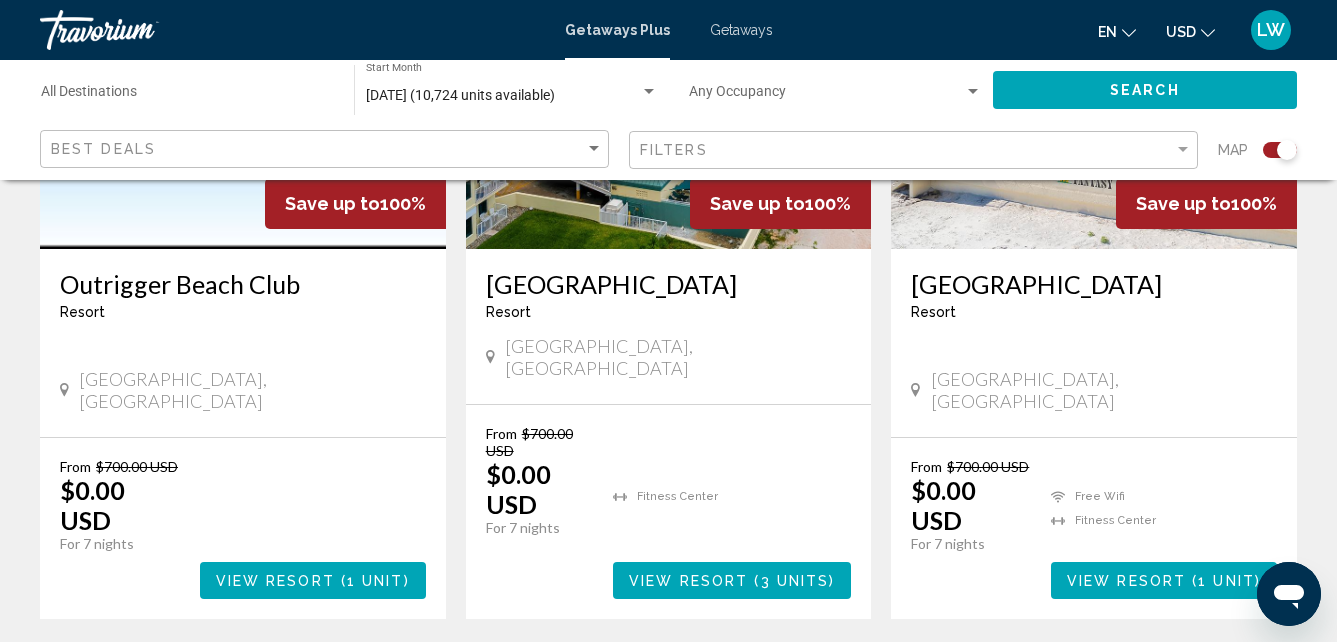 click on "page  3" at bounding box center (598, 679) 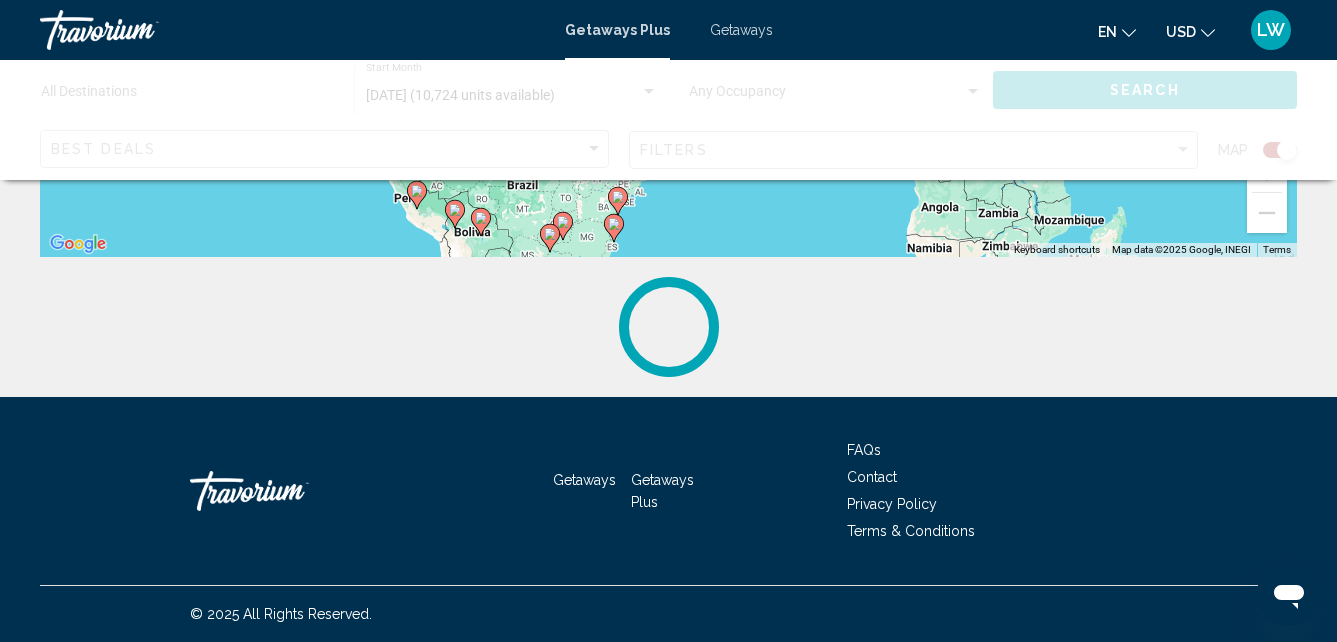 scroll, scrollTop: 0, scrollLeft: 0, axis: both 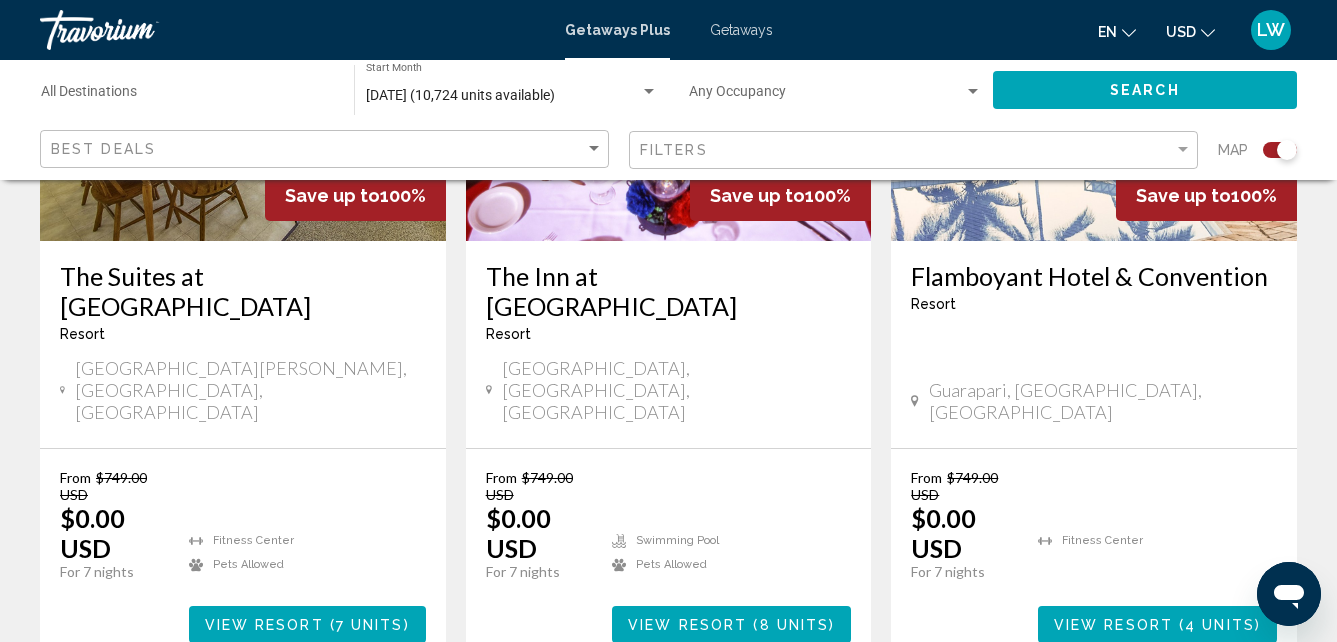 click on "4" at bounding box center [669, 723] 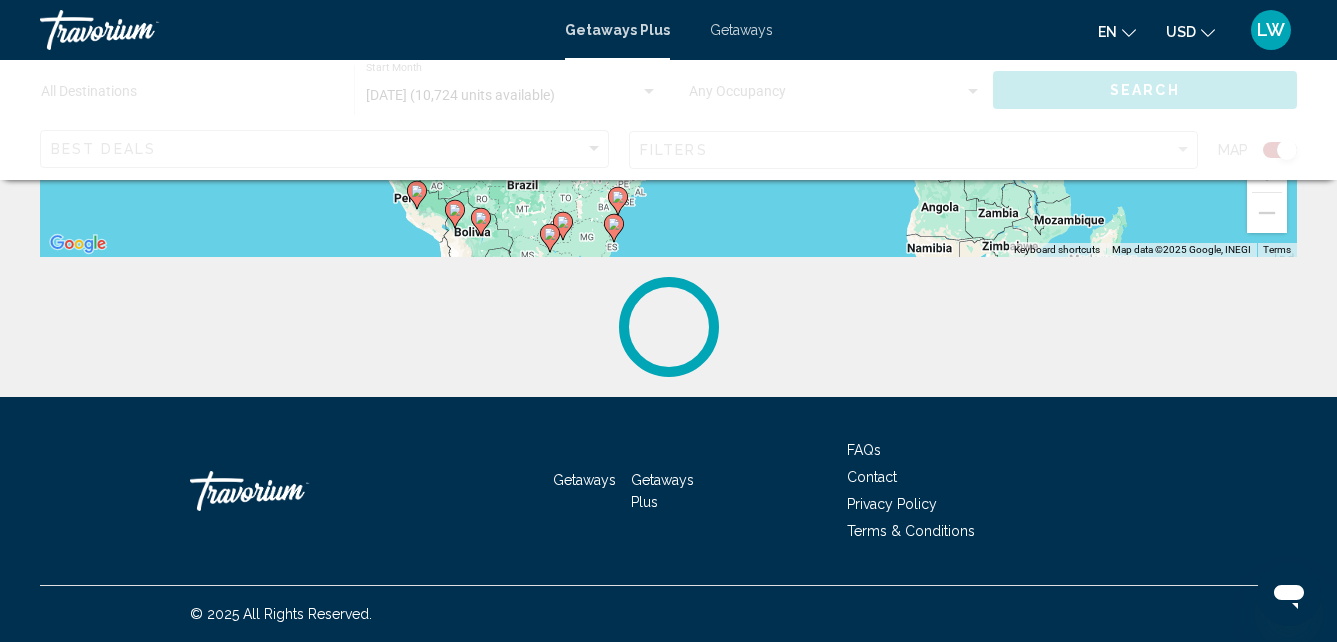 scroll, scrollTop: 0, scrollLeft: 0, axis: both 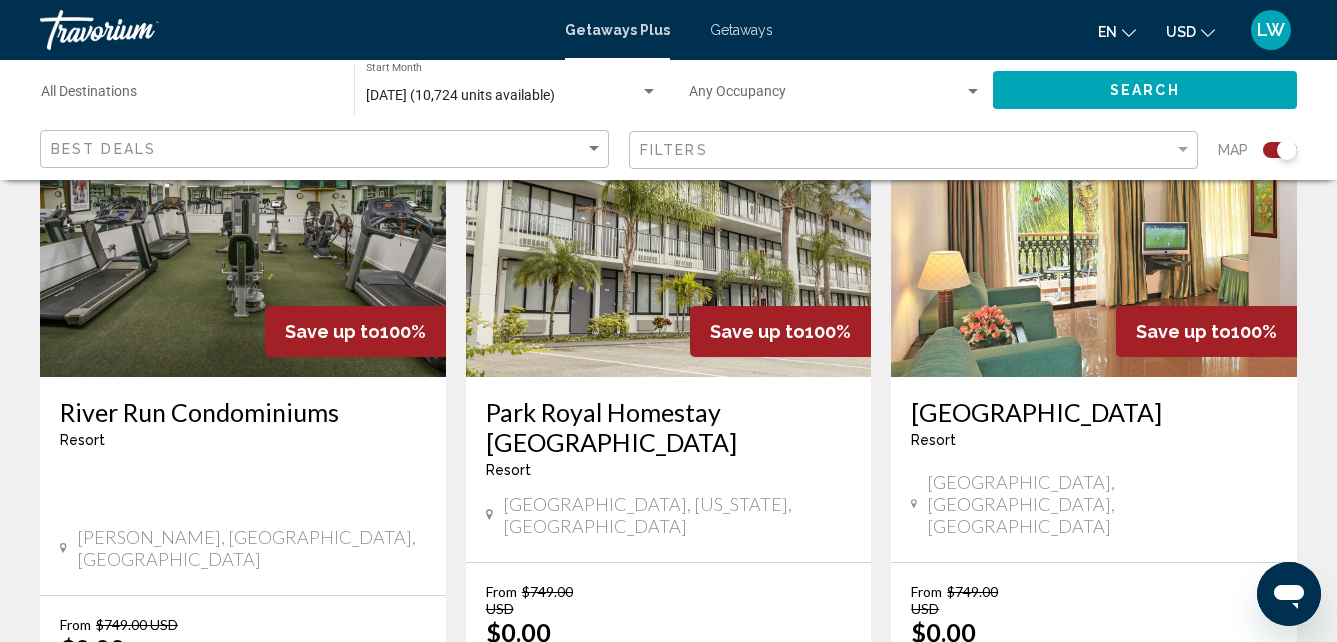 click on "page  5" at bounding box center (738, 837) 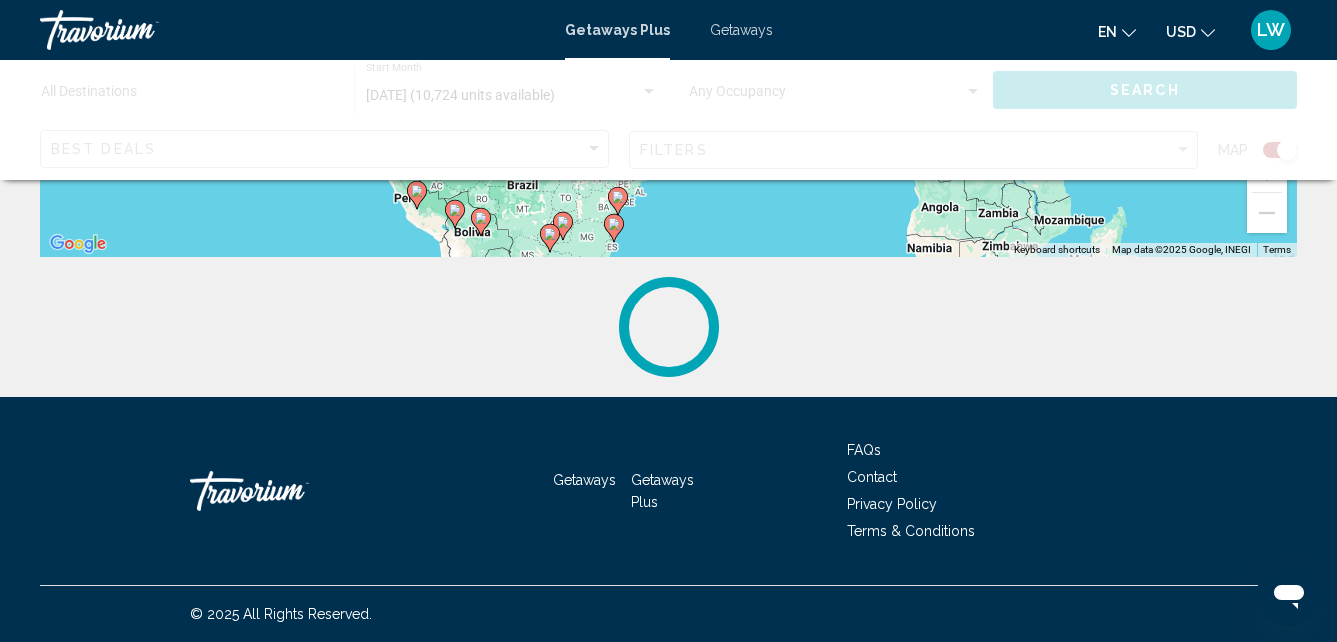 scroll, scrollTop: 0, scrollLeft: 0, axis: both 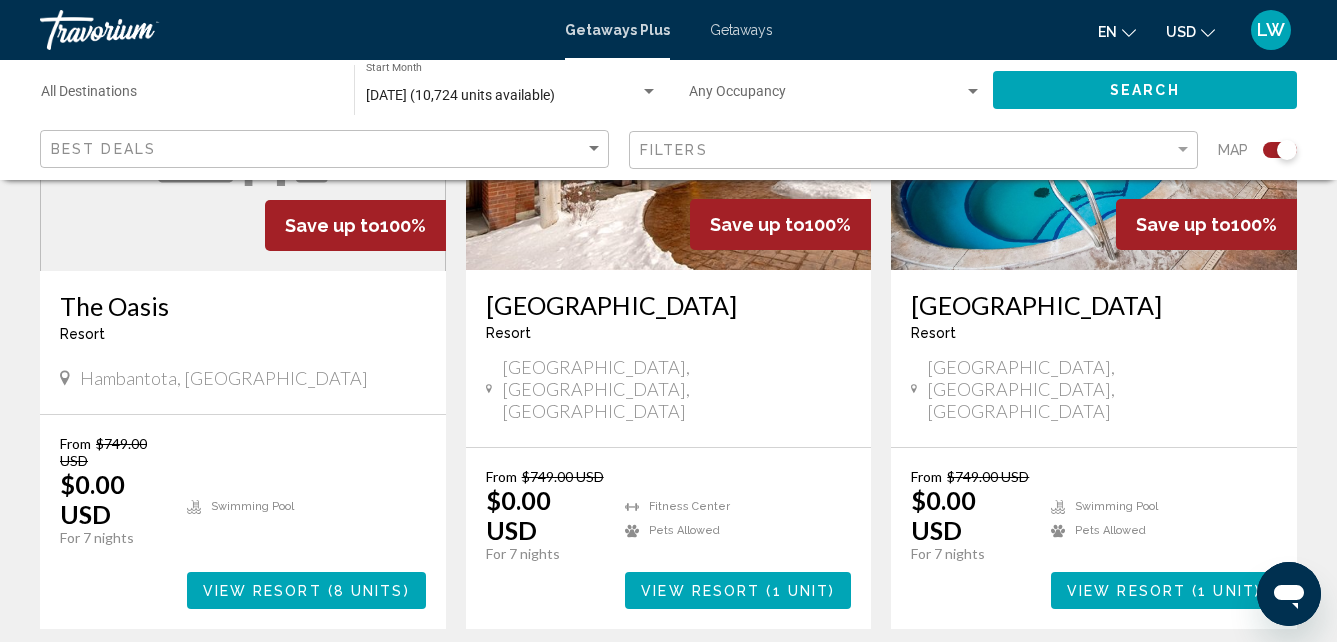 click on "6" at bounding box center (739, 689) 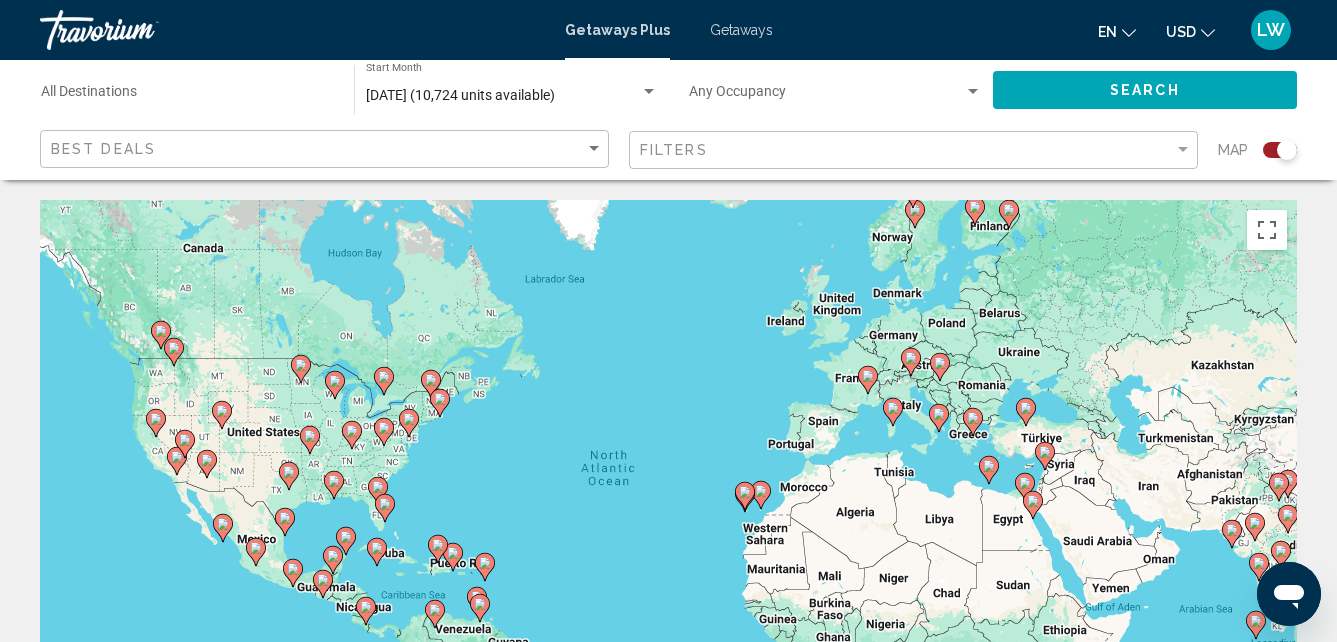 click on "To navigate, press the arrow keys. To activate drag with keyboard, press Alt + Enter. Once in keyboard drag state, use the arrow keys to move the marker. To complete the drag, press the Enter key. To cancel, press Escape." at bounding box center [668, 500] 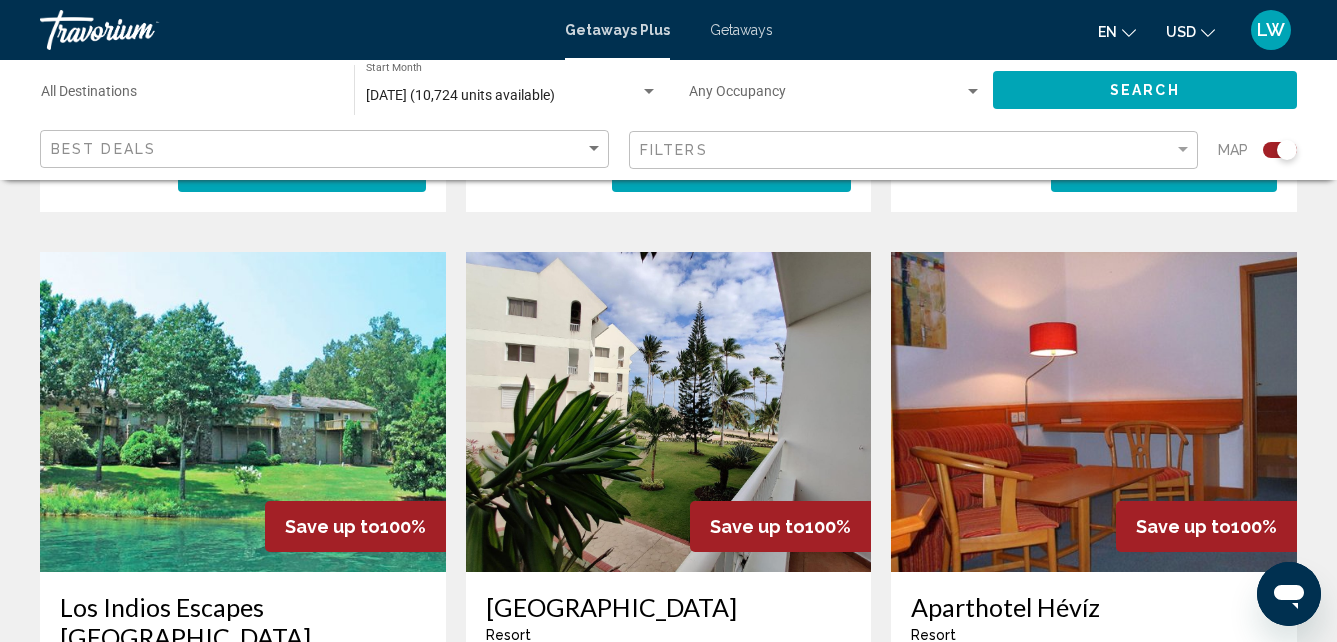 scroll, scrollTop: 0, scrollLeft: 0, axis: both 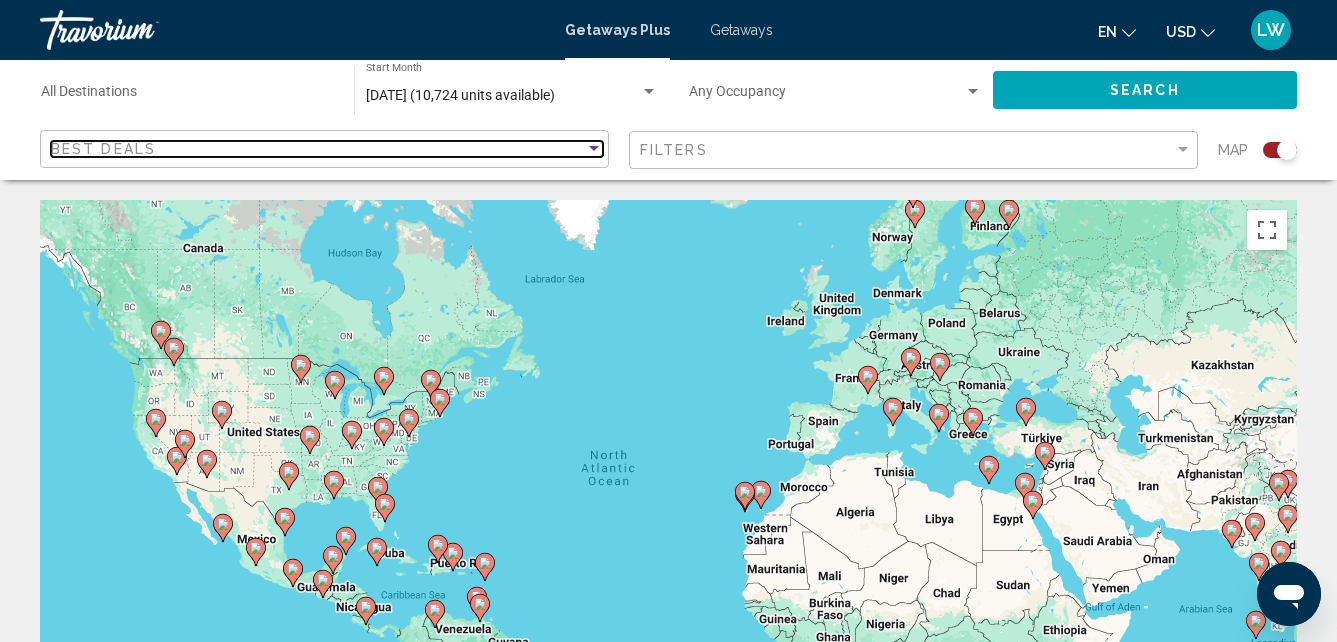 click at bounding box center [594, 148] 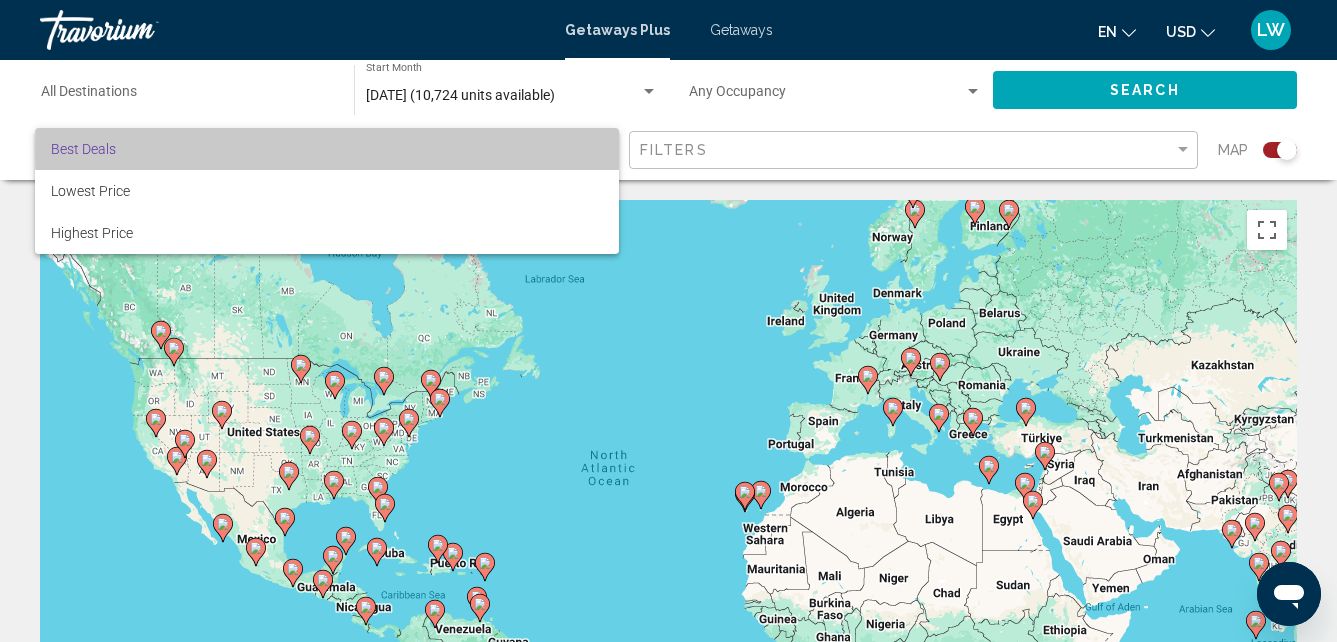 click on "Best Deals" at bounding box center (327, 149) 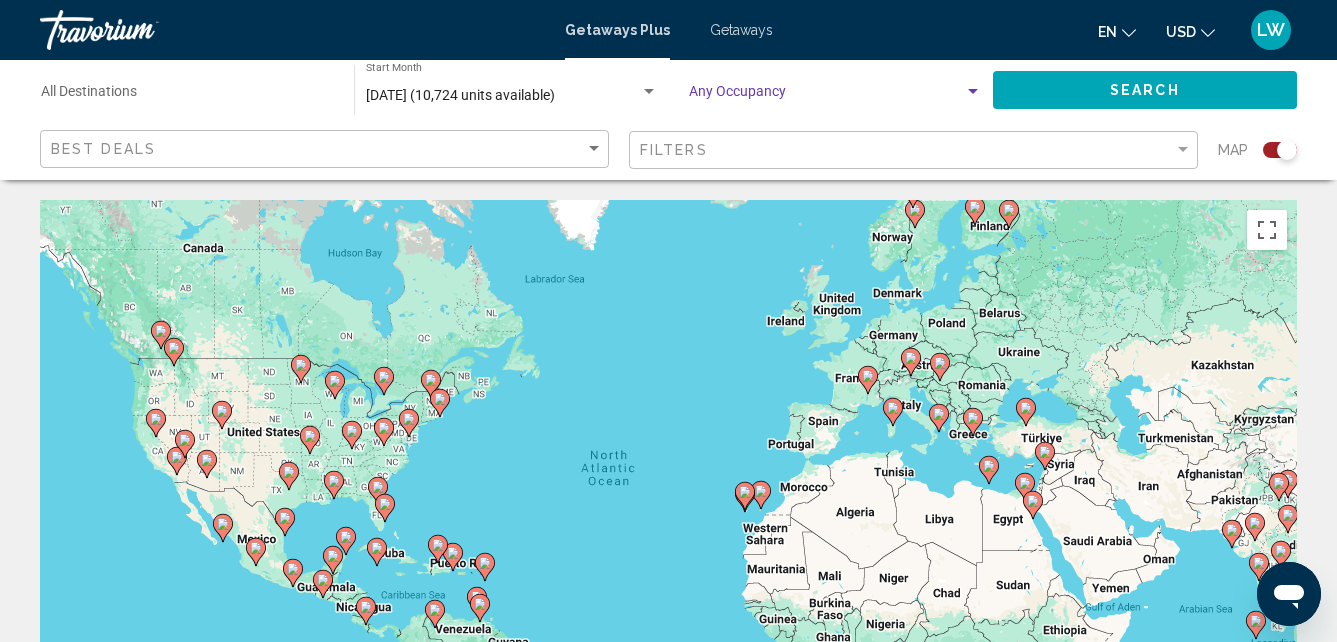 click at bounding box center (826, 96) 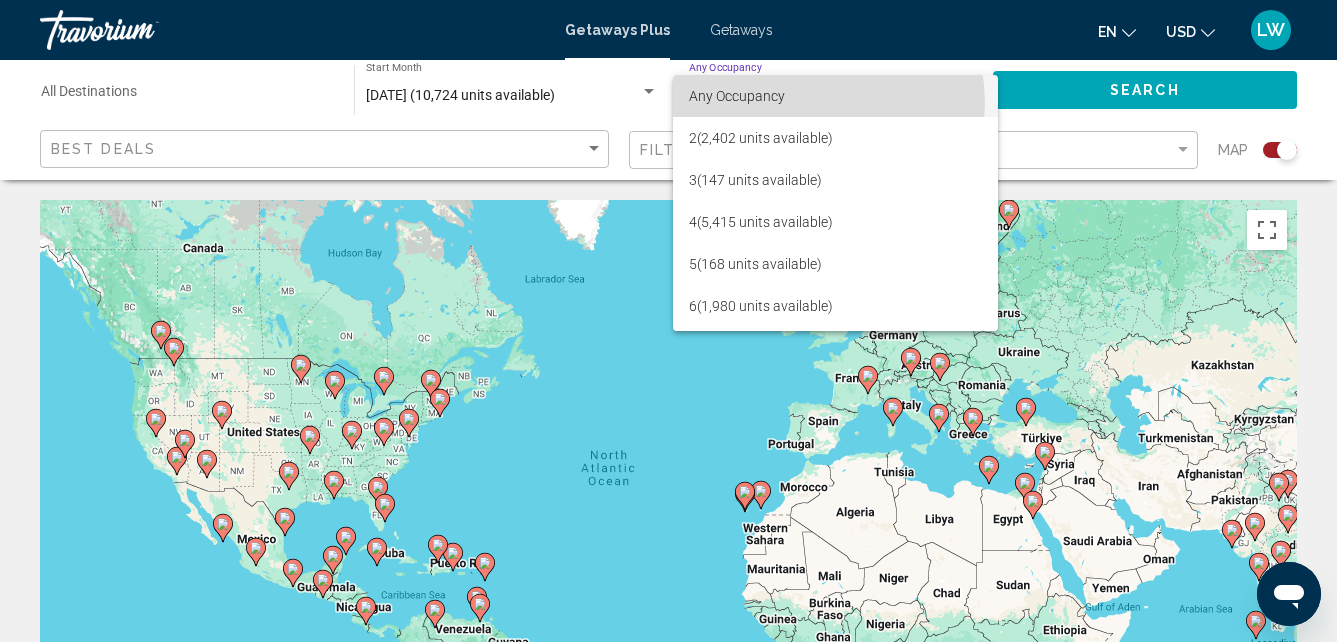 click on "Any Occupancy" at bounding box center (835, 96) 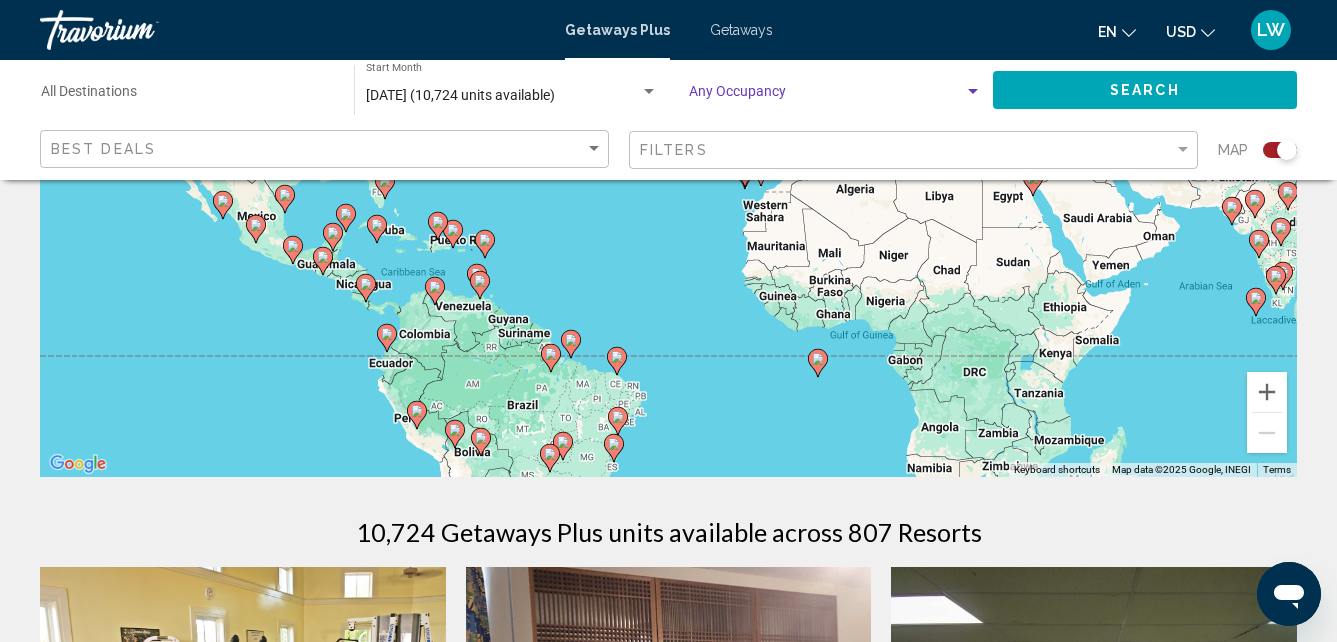 scroll, scrollTop: 420, scrollLeft: 0, axis: vertical 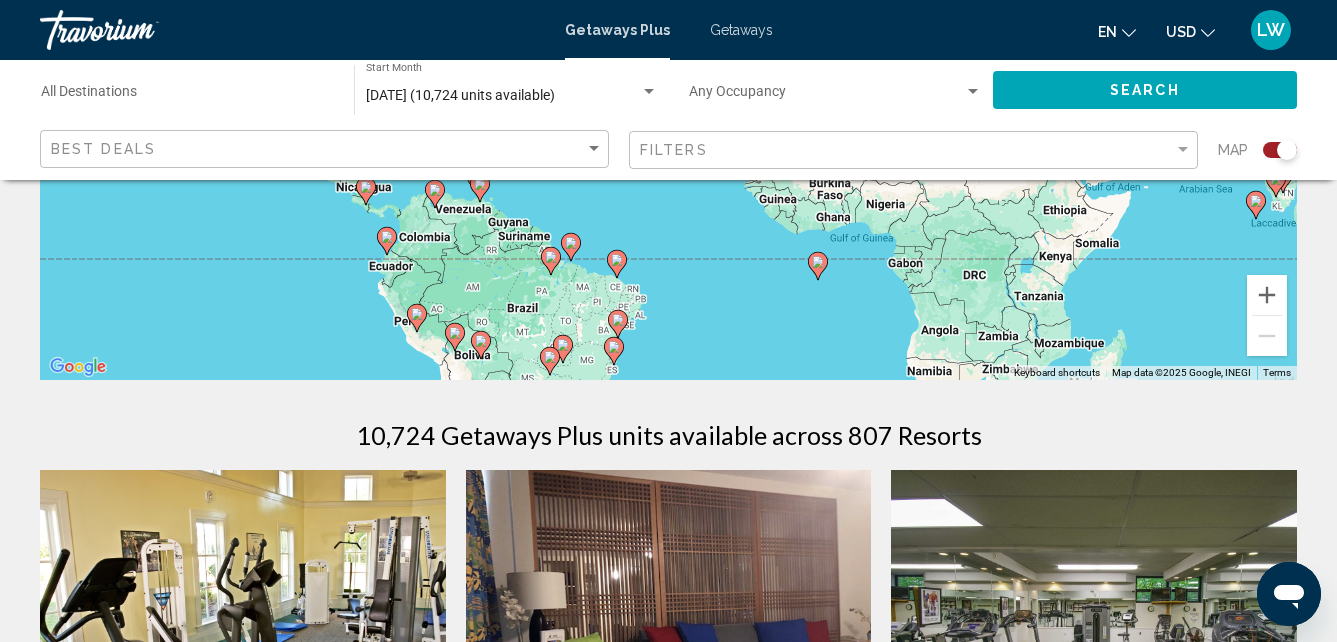 drag, startPoint x: 1334, startPoint y: 123, endPoint x: 1350, endPoint y: 147, distance: 28.84441 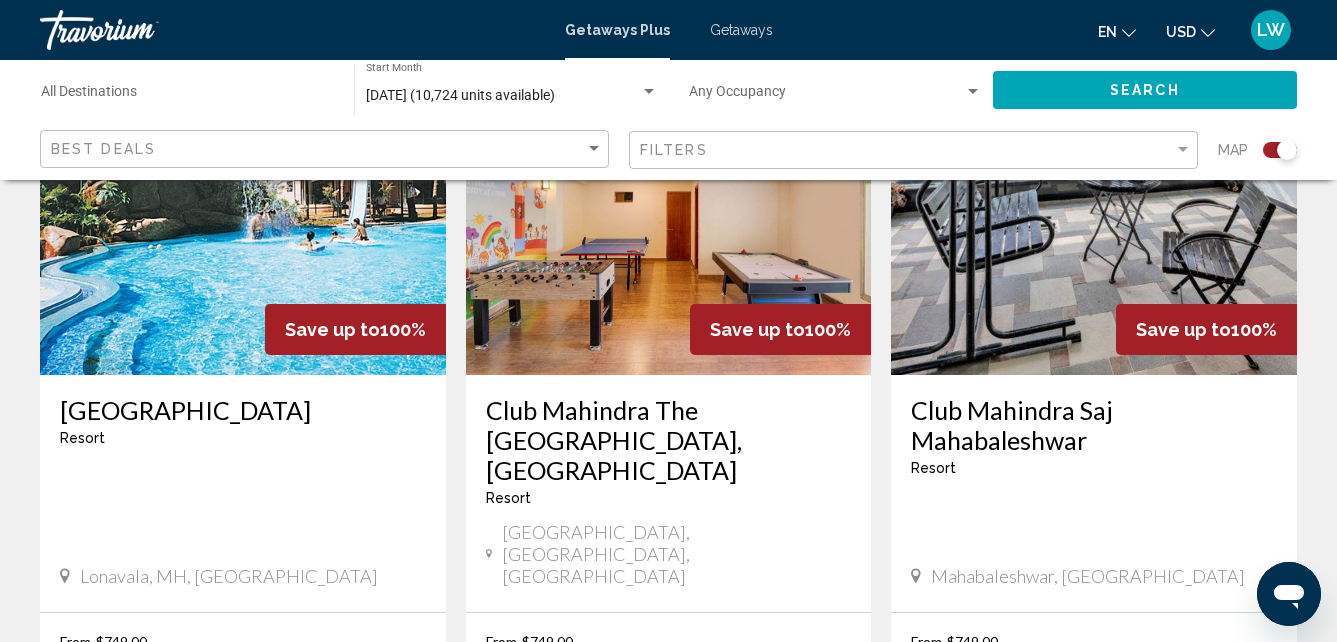 scroll, scrollTop: 3186, scrollLeft: 0, axis: vertical 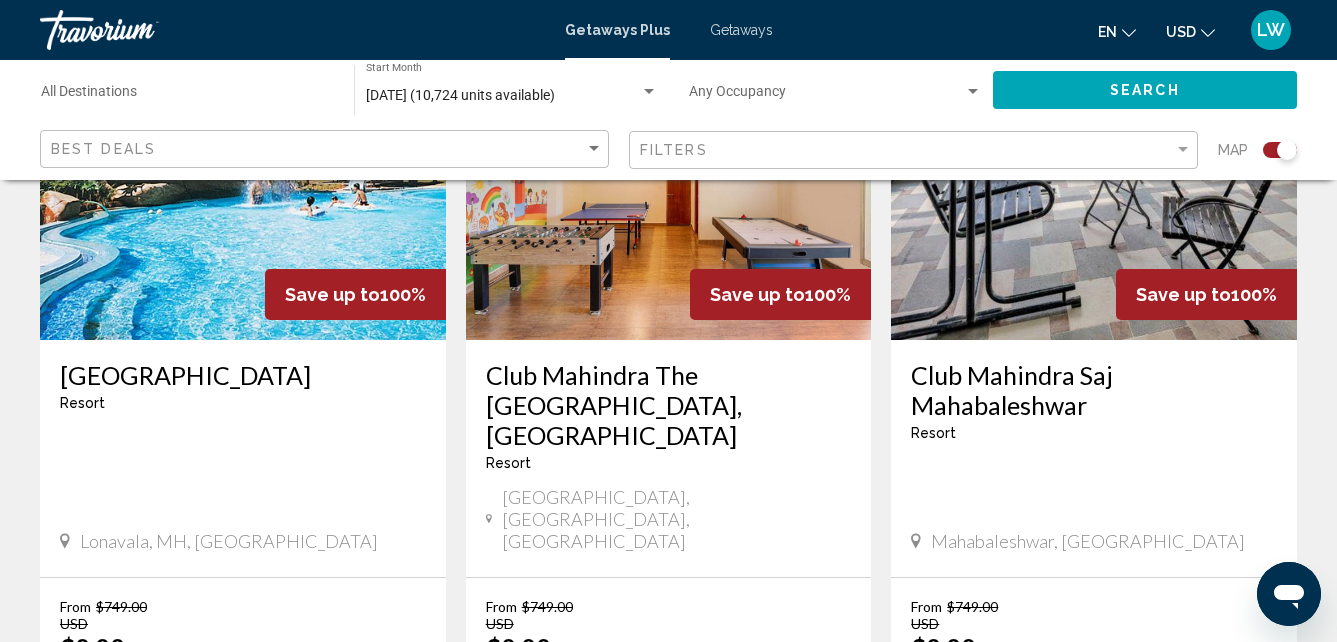 click on "7" at bounding box center [739, 852] 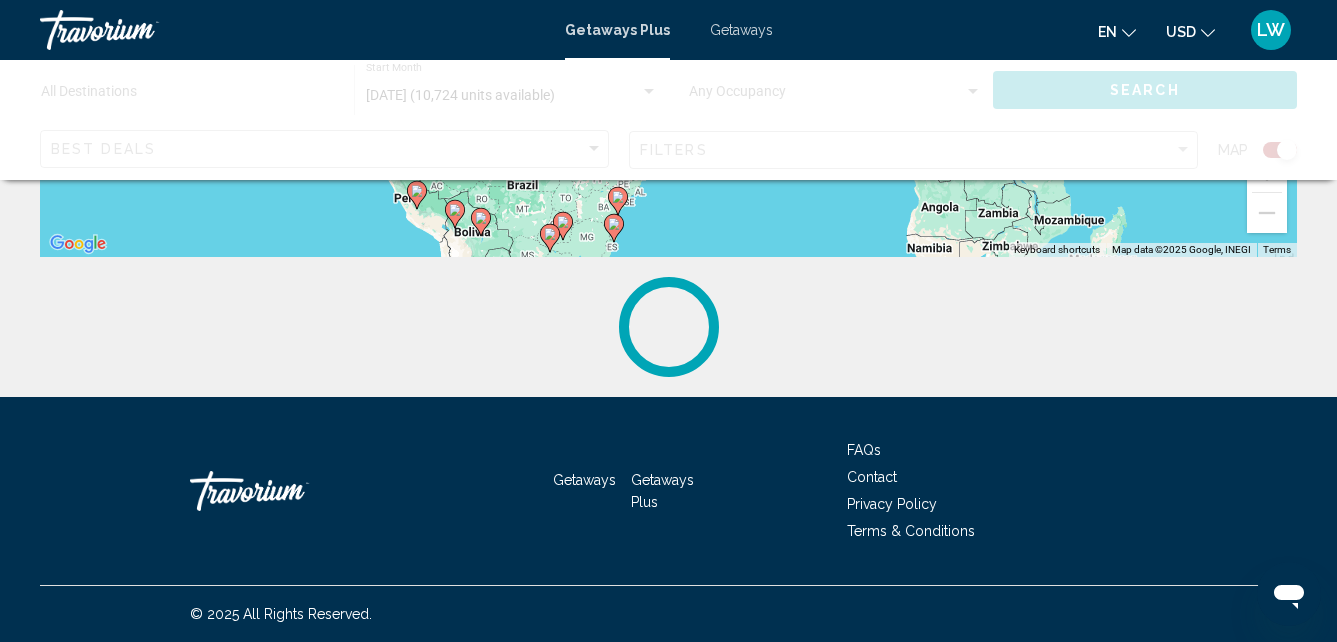 scroll, scrollTop: 0, scrollLeft: 0, axis: both 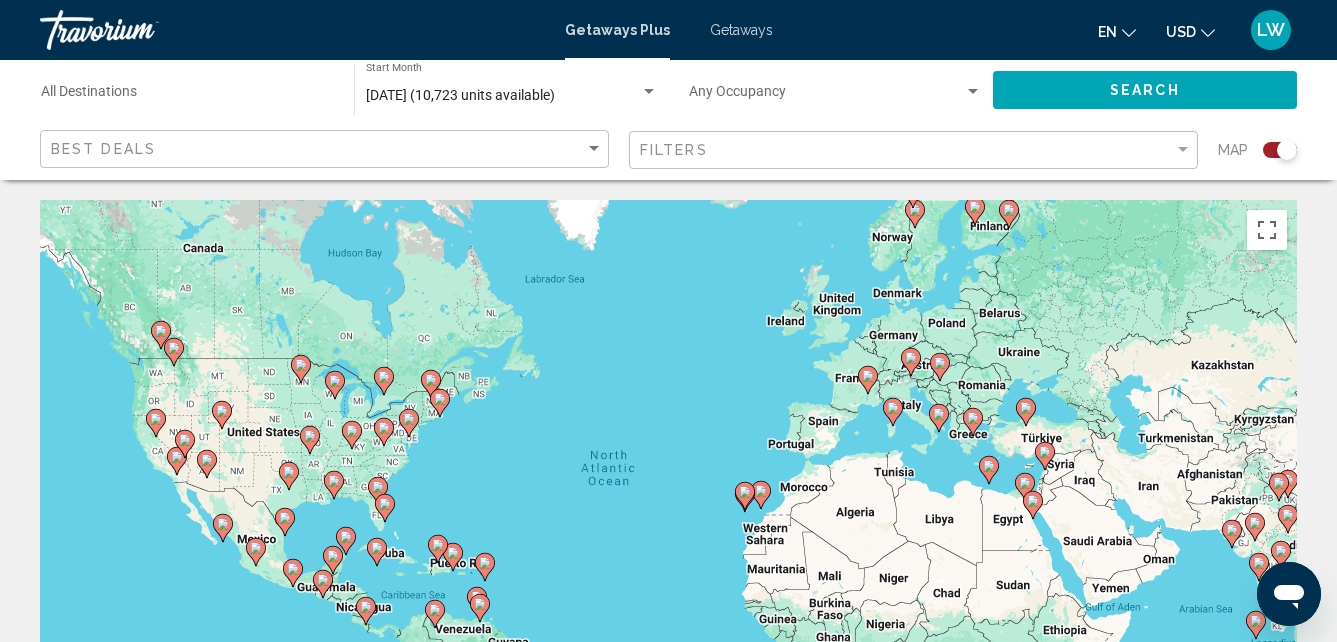 click on "To navigate, press the arrow keys. To activate drag with keyboard, press Alt + Enter. Once in keyboard drag state, use the arrow keys to move the marker. To complete the drag, press the Enter key. To cancel, press Escape." at bounding box center (668, 500) 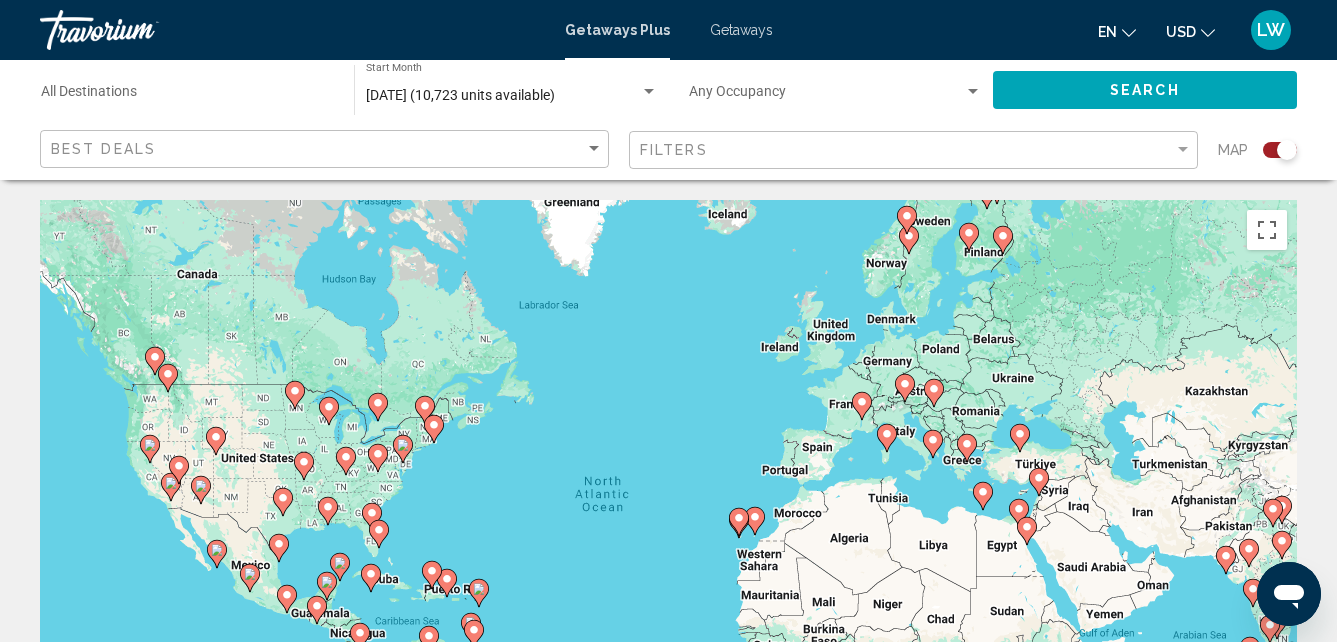 click on "Getaways Plus" at bounding box center [617, 30] 